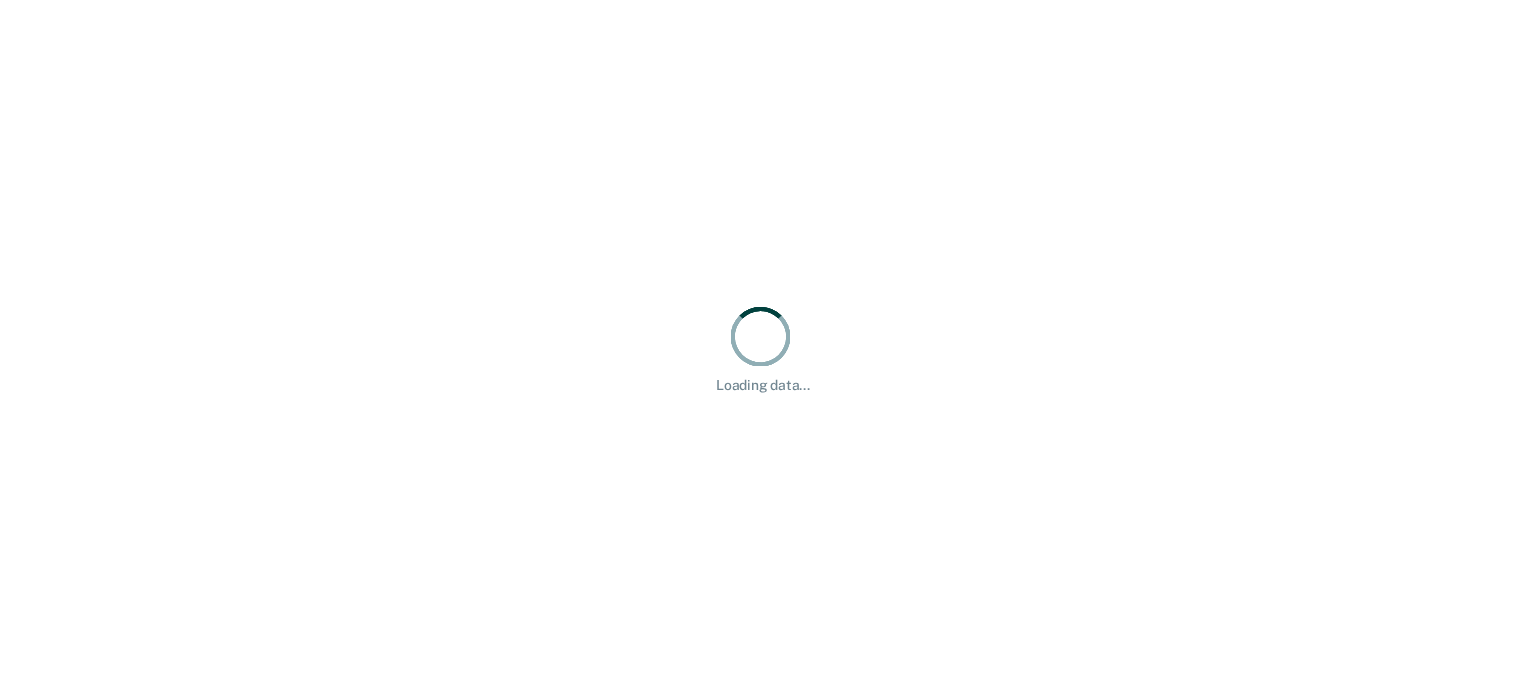 scroll, scrollTop: 0, scrollLeft: 0, axis: both 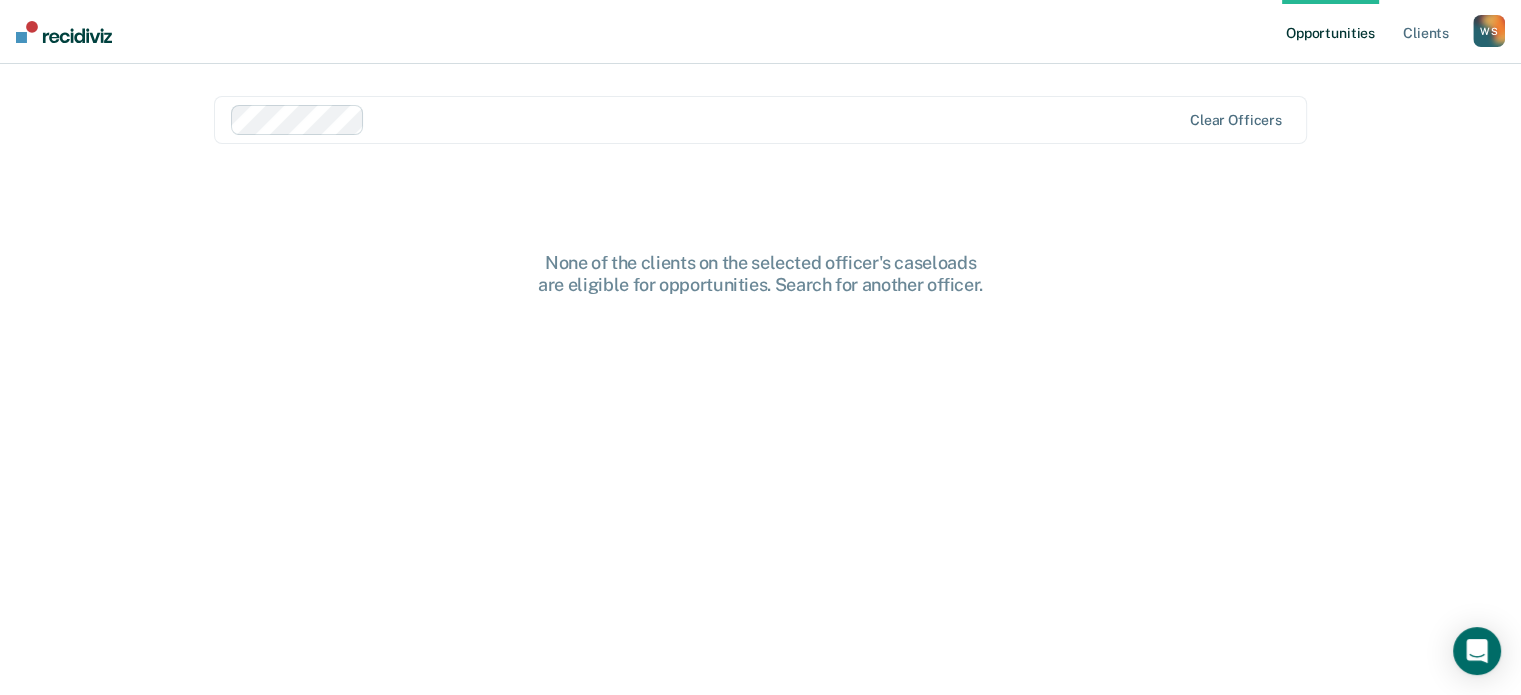 click on "None of the clients on the selected officer's caseloads are eligible for opportunities. Search for another officer." at bounding box center [761, 273] 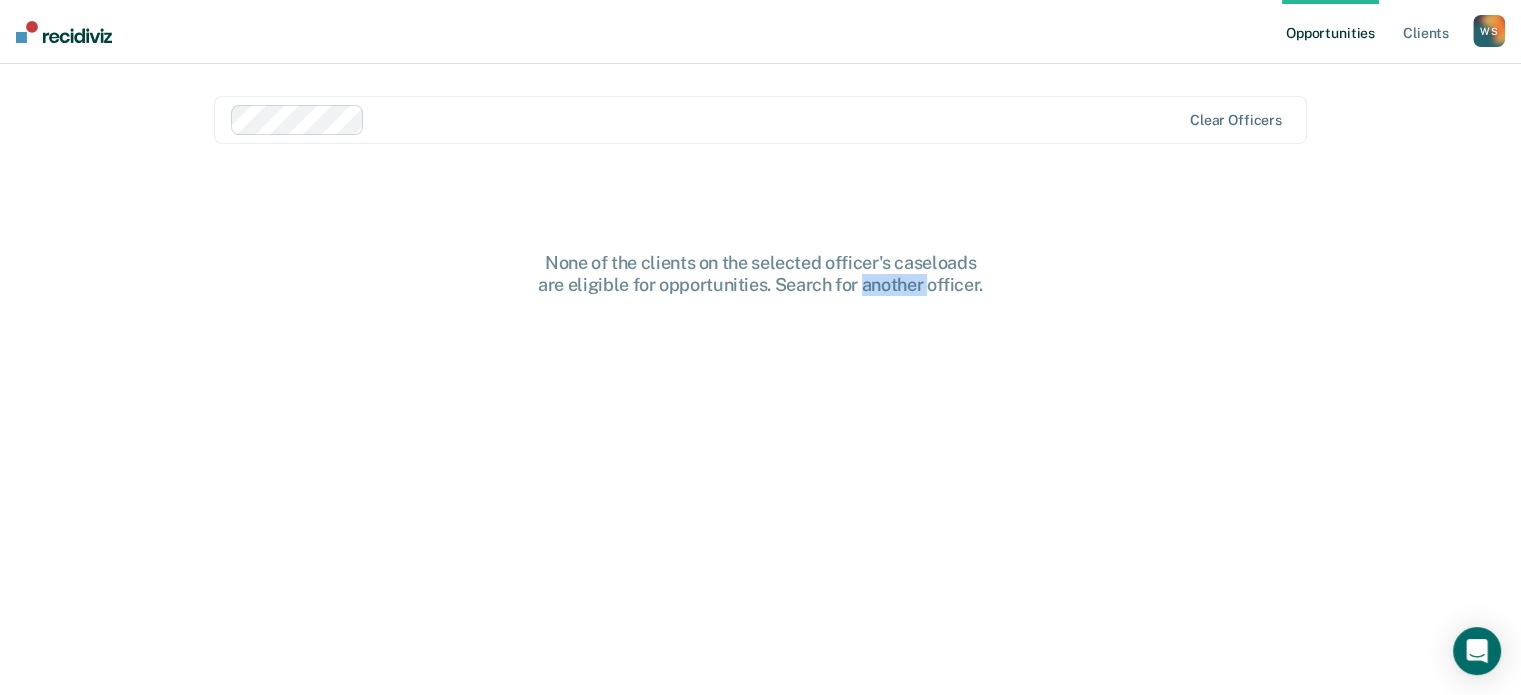 click on "None of the clients on the selected officer's caseloads are eligible for opportunities. Search for another officer." at bounding box center (761, 273) 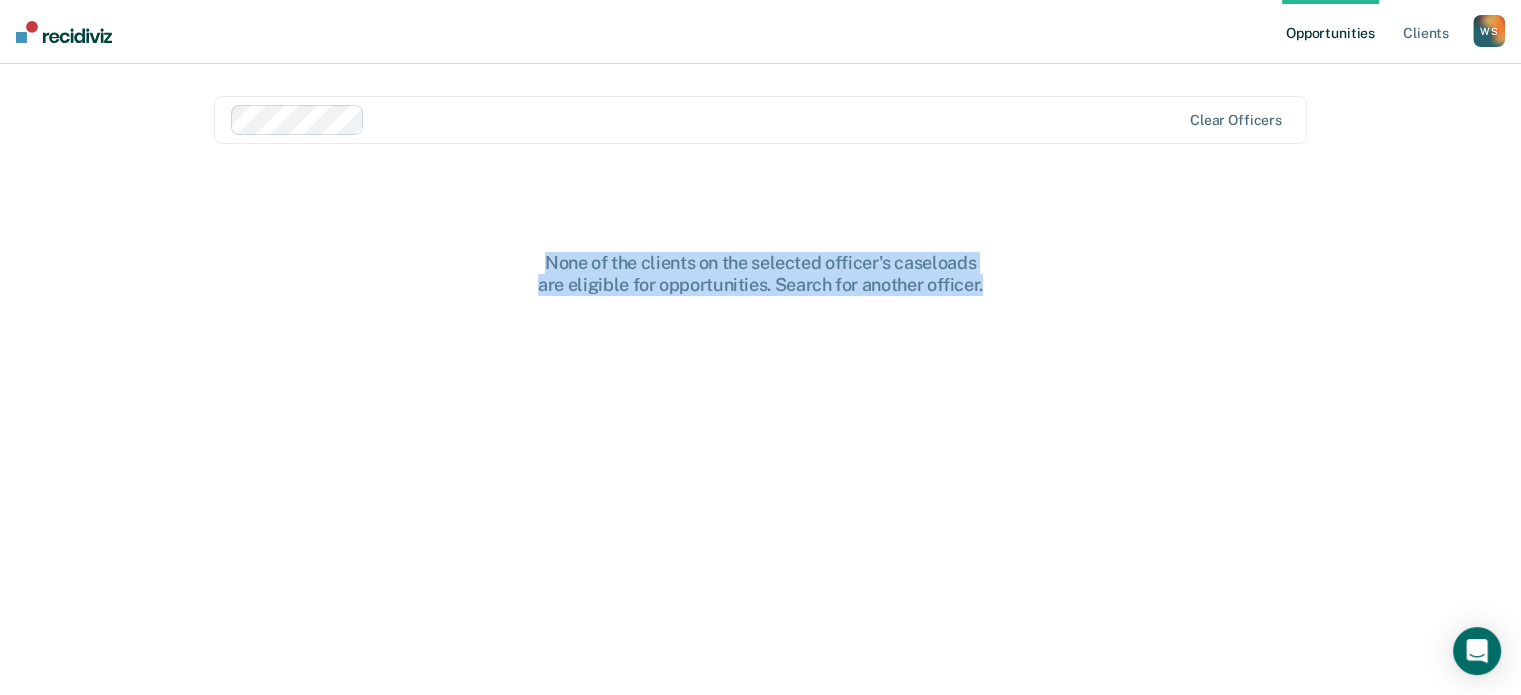 click on "None of the clients on the selected officer's caseloads are eligible for opportunities. Search for another officer." at bounding box center [761, 273] 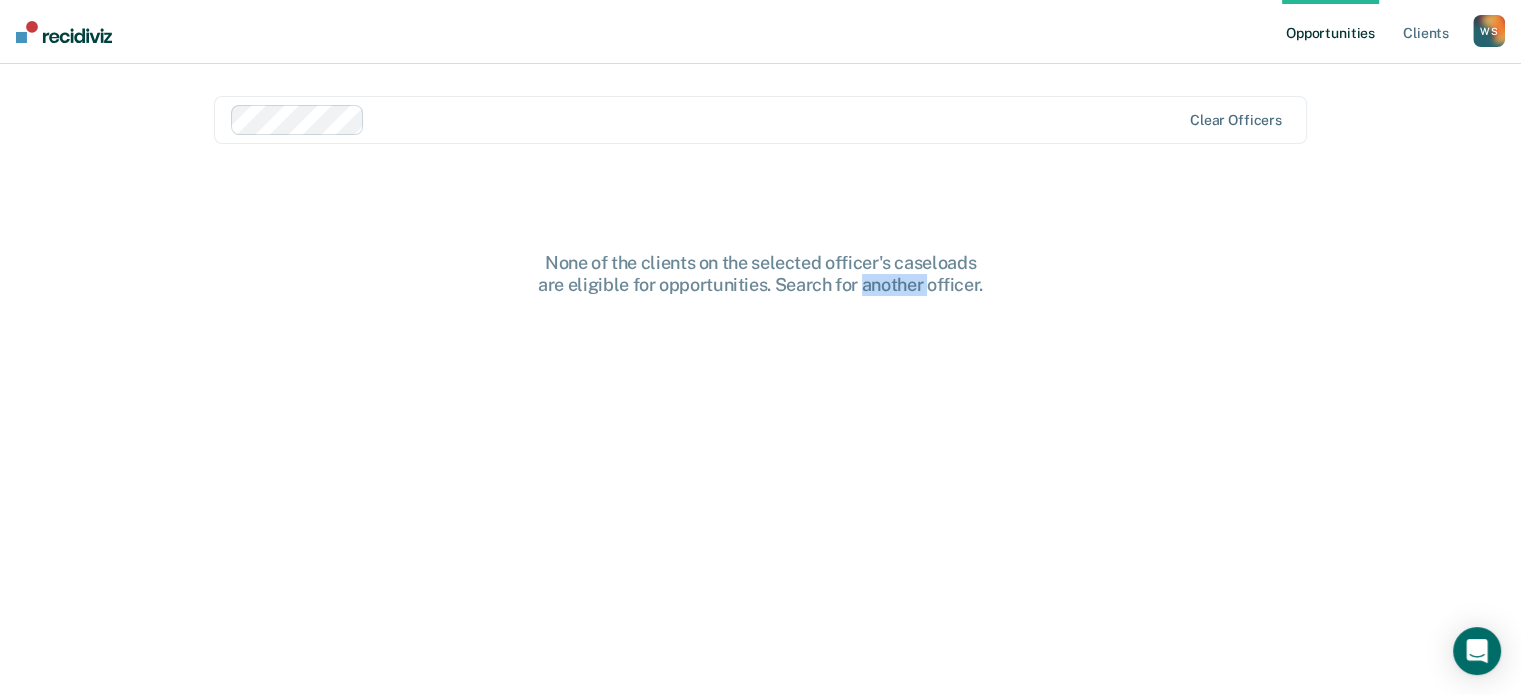 click on "None of the clients on the selected officer's caseloads are eligible for opportunities. Search for another officer." at bounding box center [761, 273] 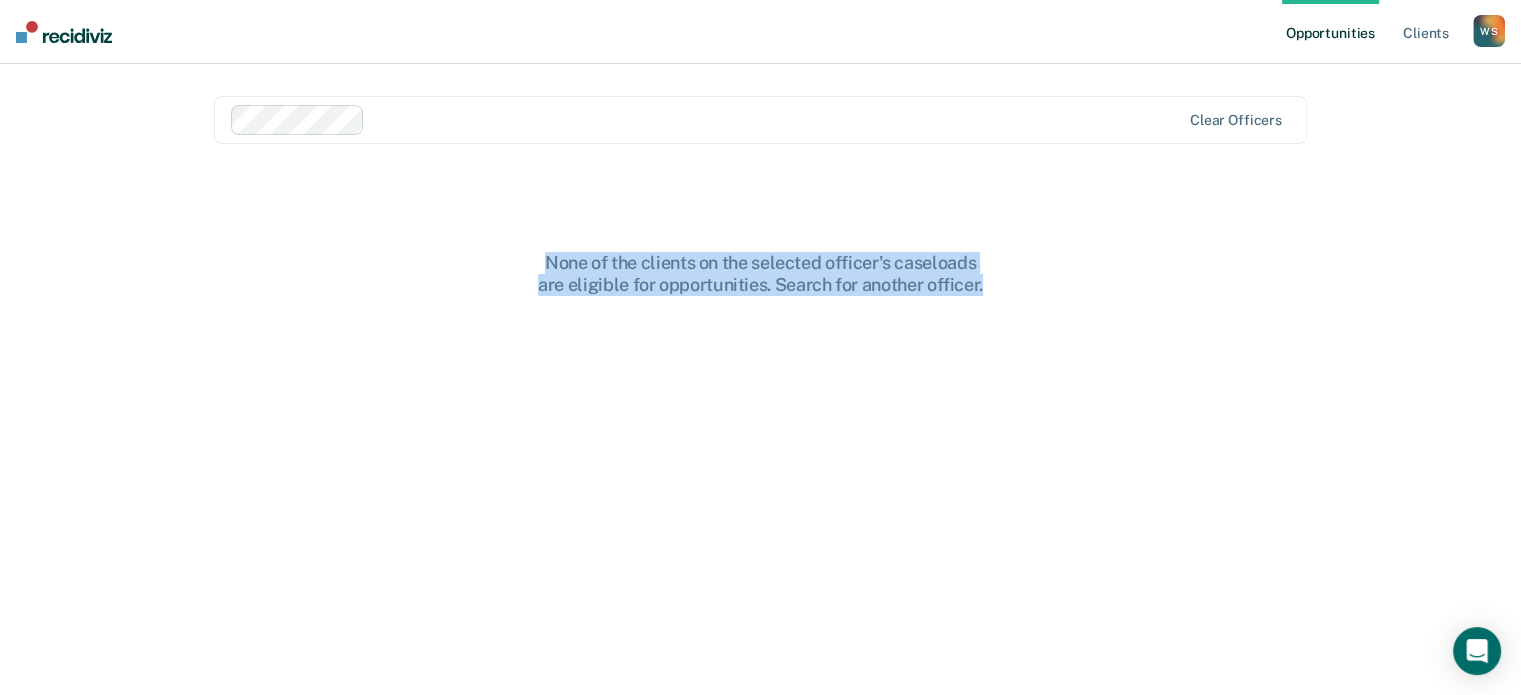 click on "None of the clients on the selected officer's caseloads are eligible for opportunities. Search for another officer." at bounding box center (761, 273) 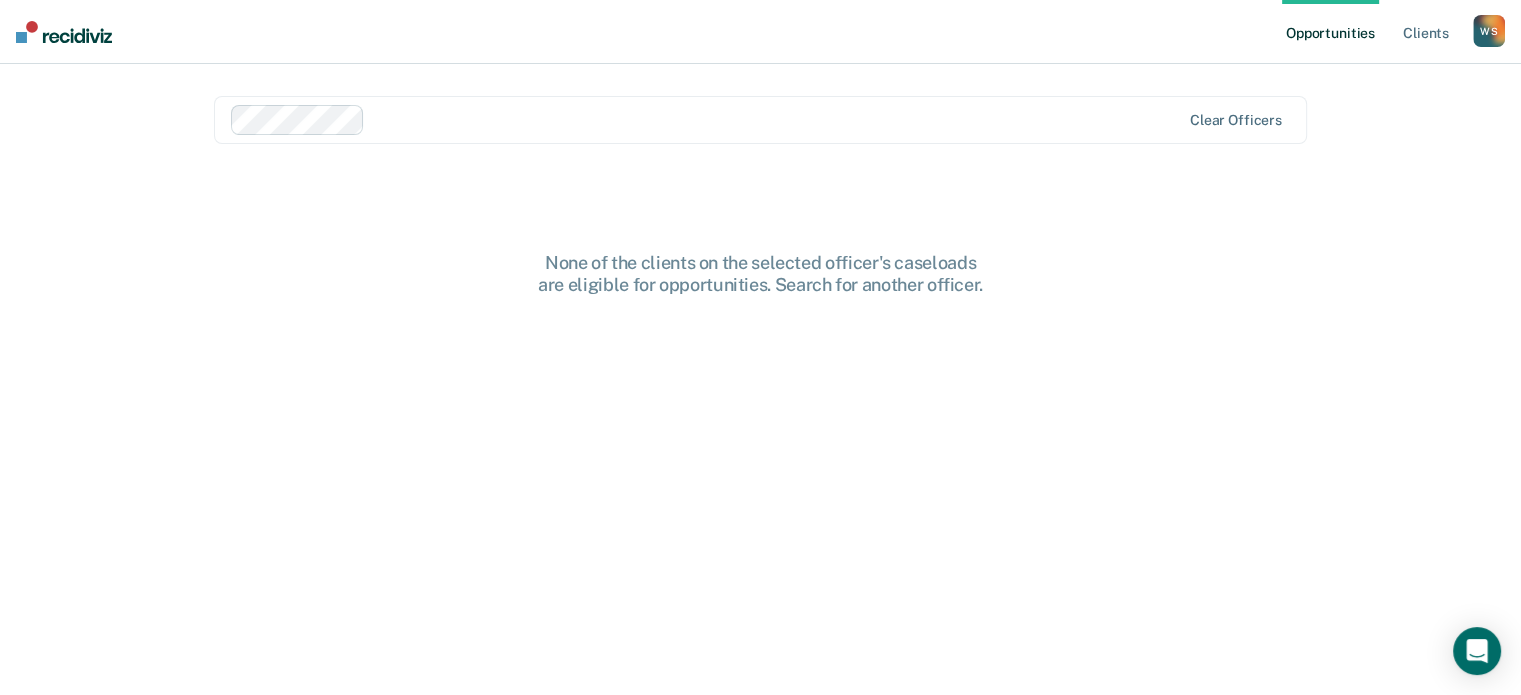 click on "None of the clients on the selected officer's caseloads are eligible for opportunities. Search for another officer." at bounding box center (761, 273) 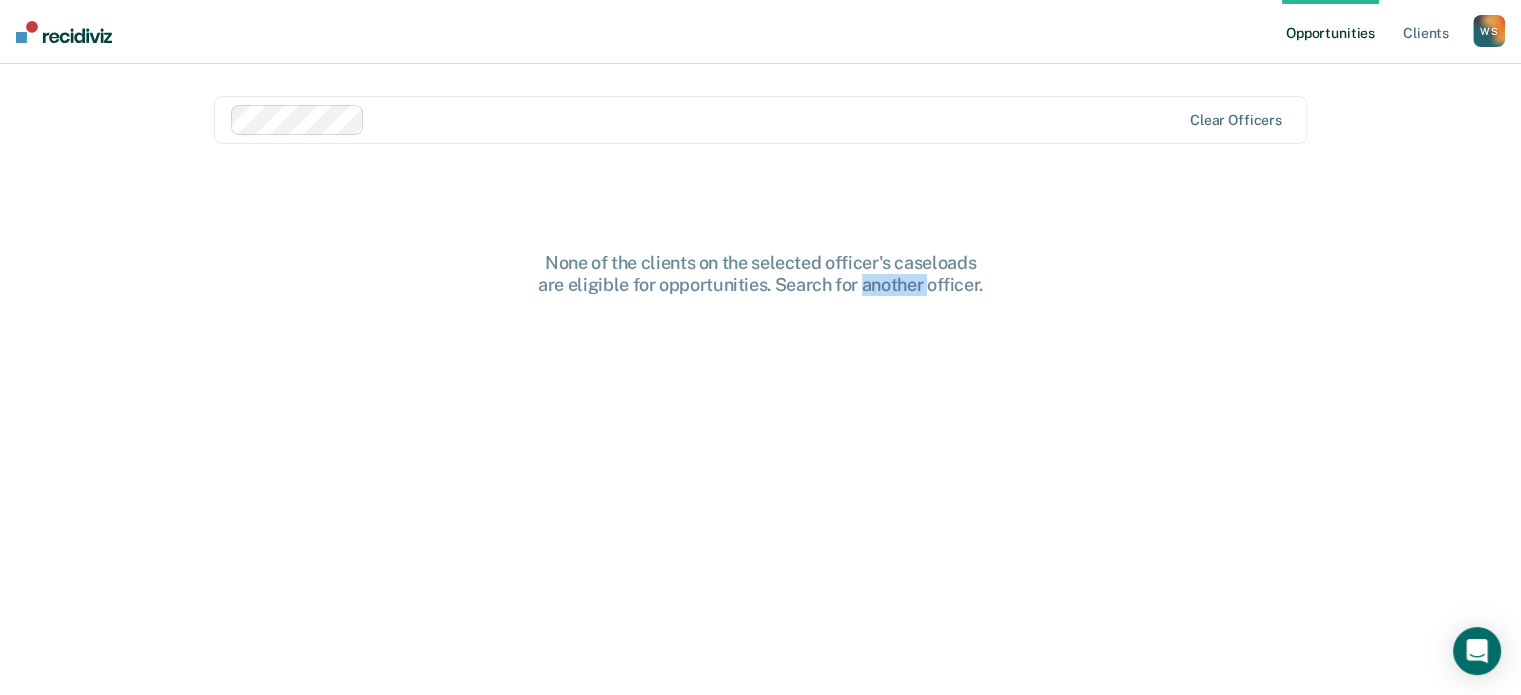 click on "None of the clients on the selected officer's caseloads are eligible for opportunities. Search for another officer." at bounding box center (761, 273) 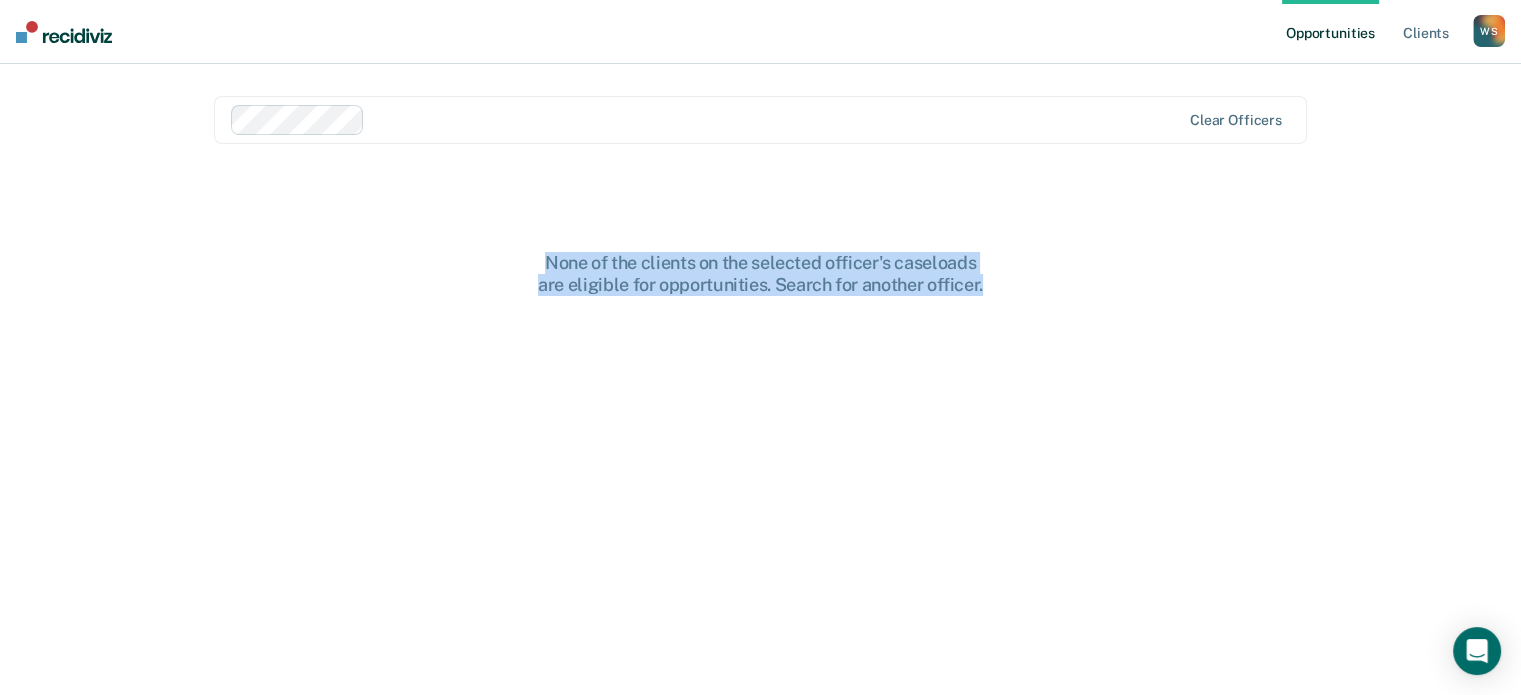 click on "None of the clients on the selected officer's caseloads are eligible for opportunities. Search for another officer." at bounding box center [761, 273] 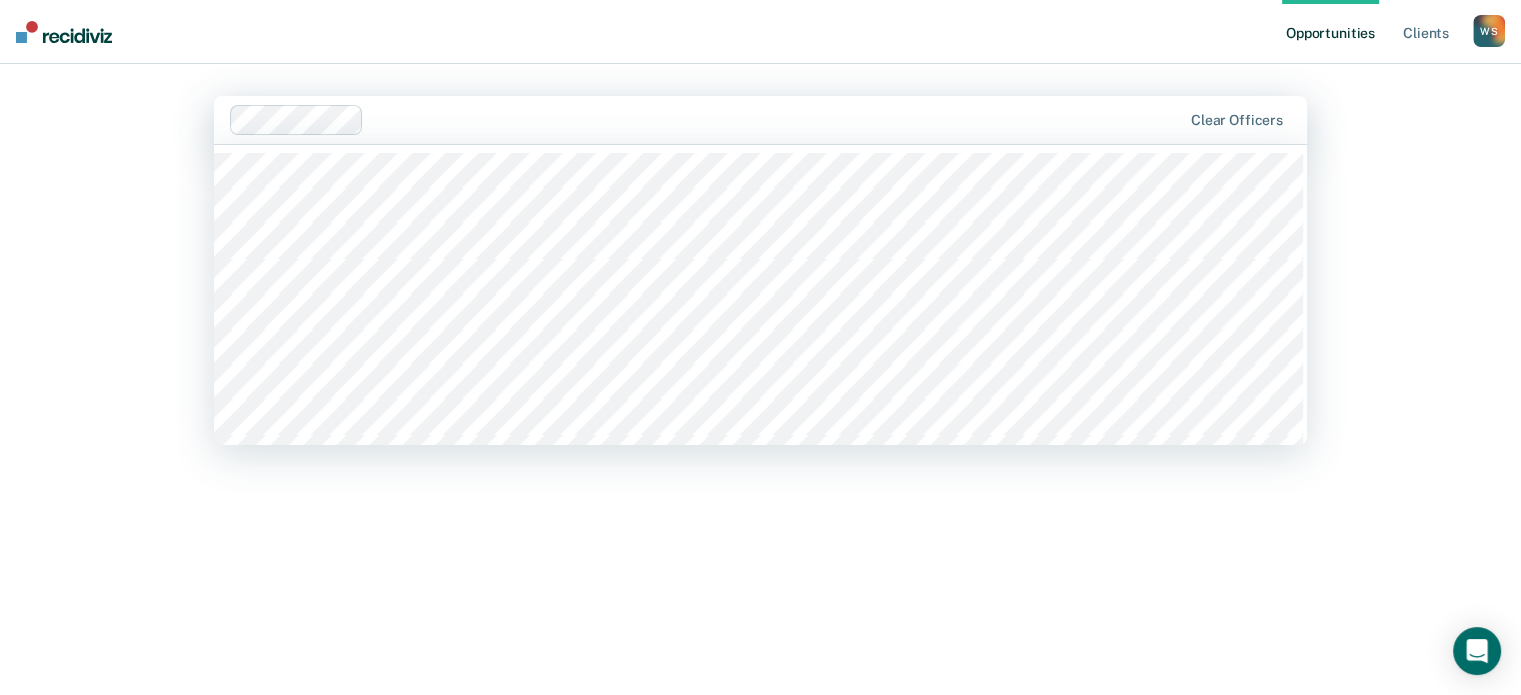 click at bounding box center (776, 119) 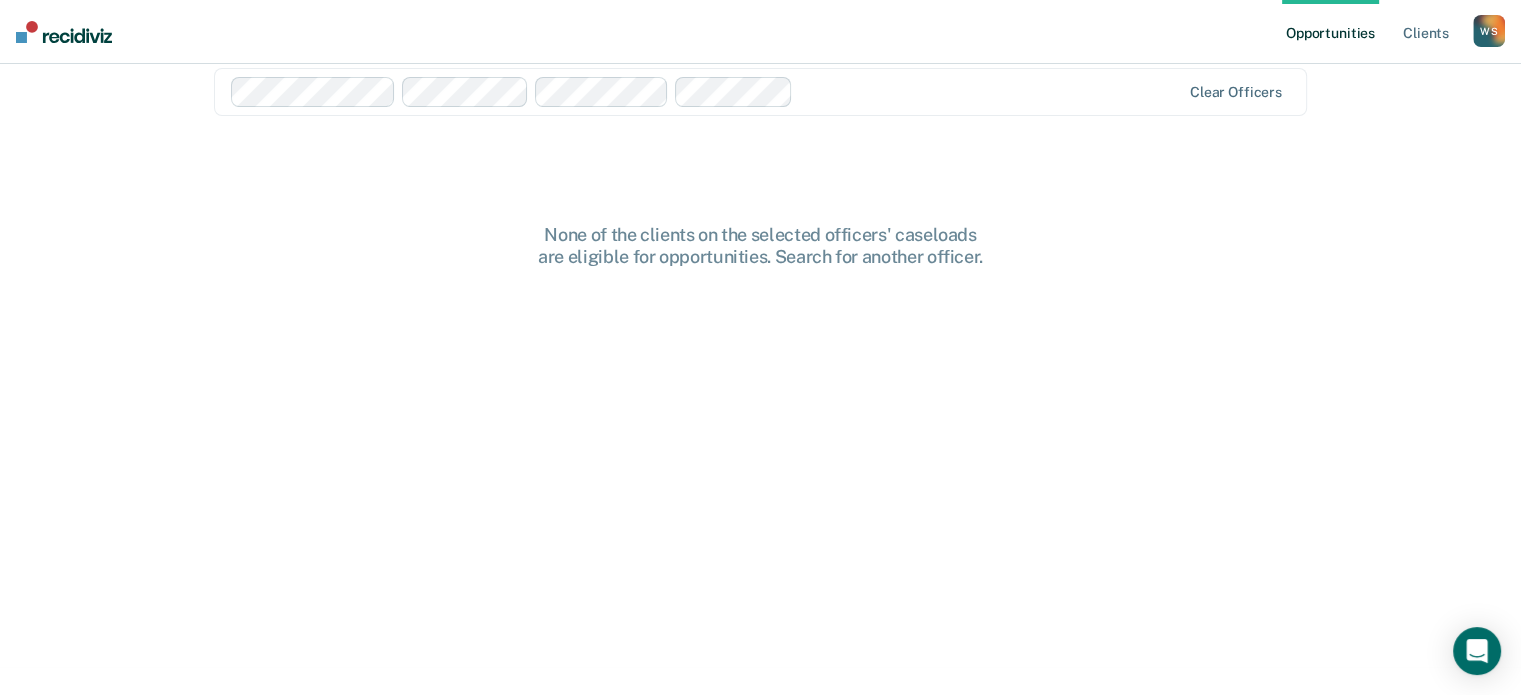 scroll, scrollTop: 0, scrollLeft: 0, axis: both 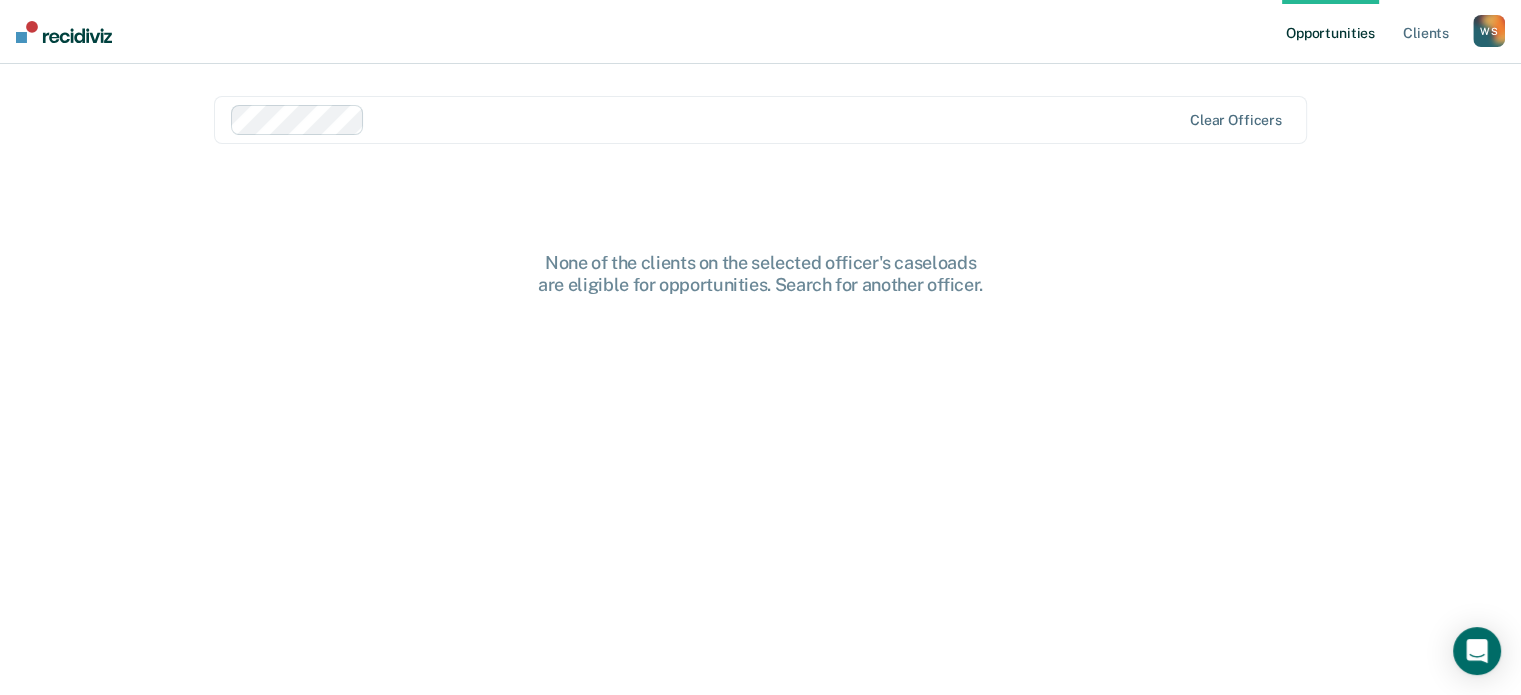 click on "None of the clients on the selected officer's caseloads are eligible for opportunities. Search for another officer." at bounding box center [760, 487] 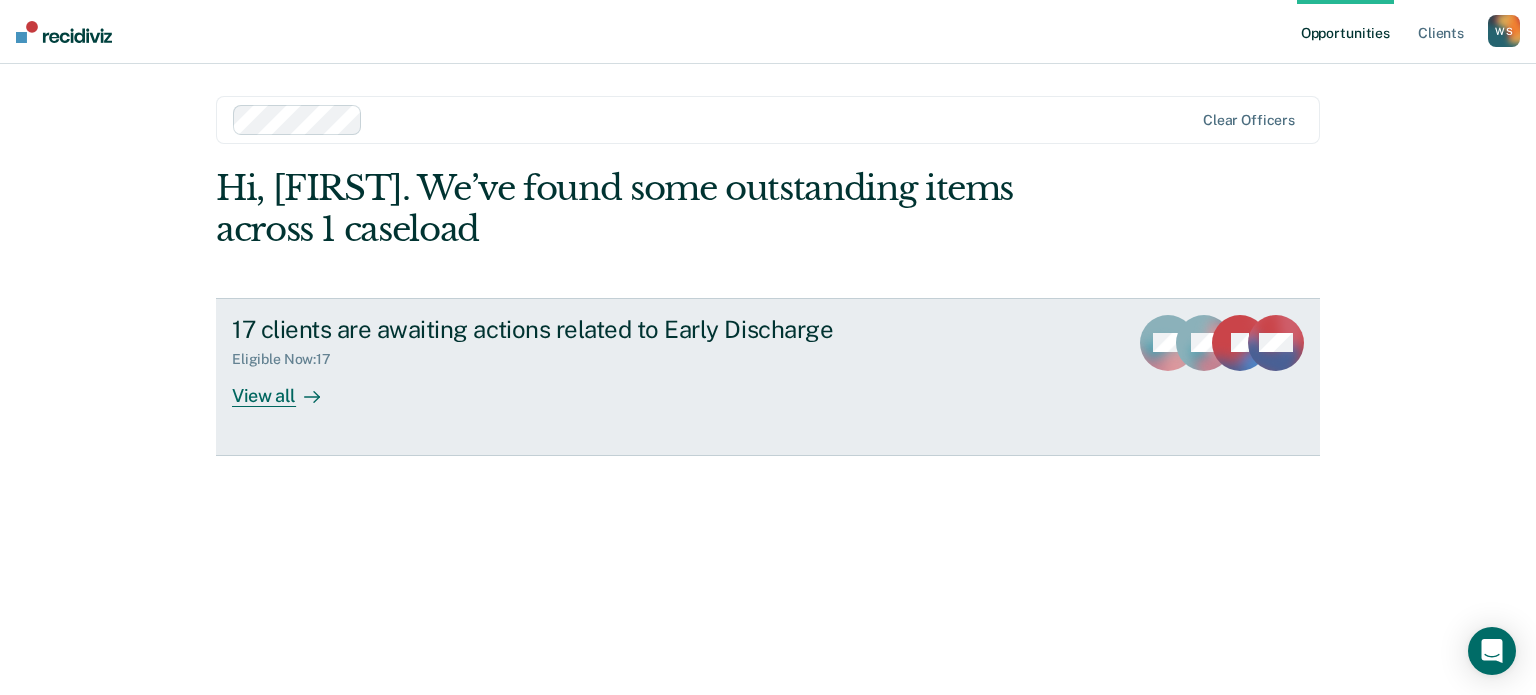 click on "View all" at bounding box center (288, 387) 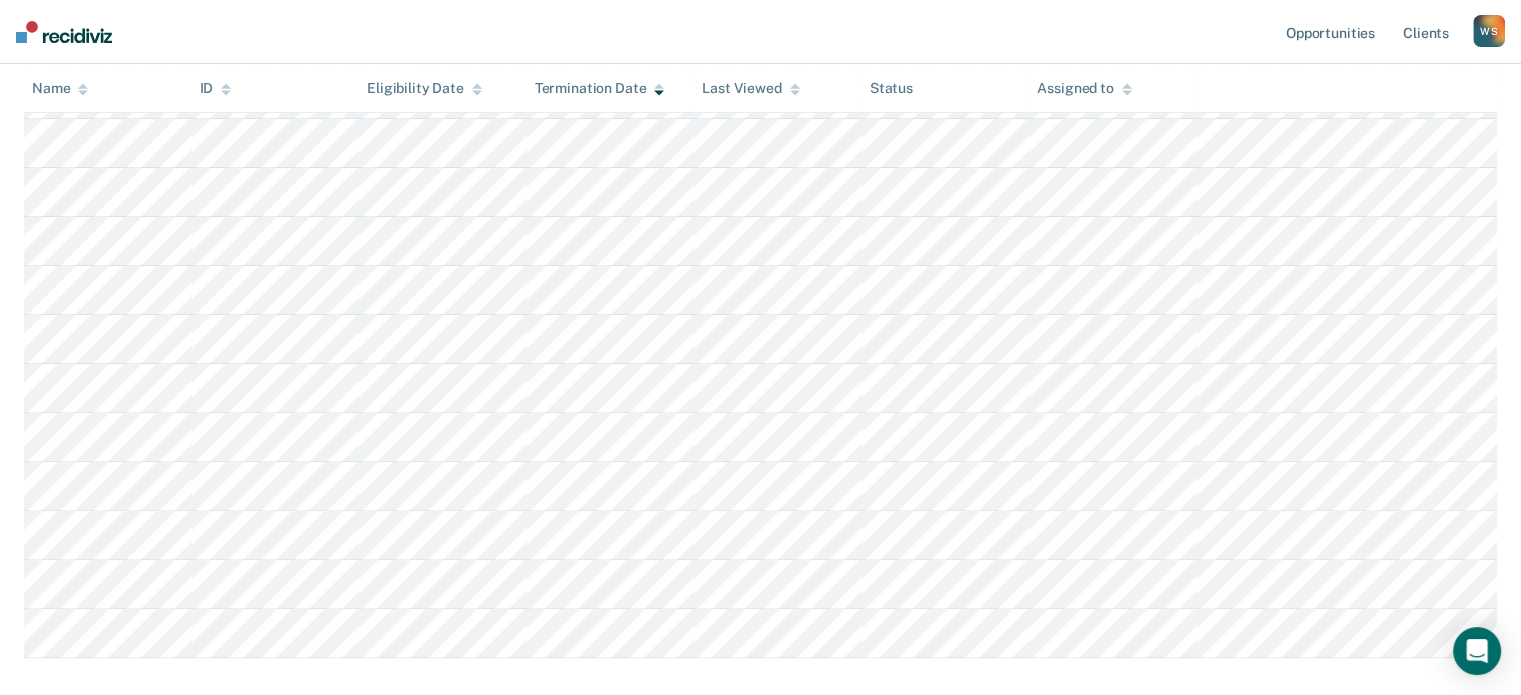 scroll, scrollTop: 550, scrollLeft: 0, axis: vertical 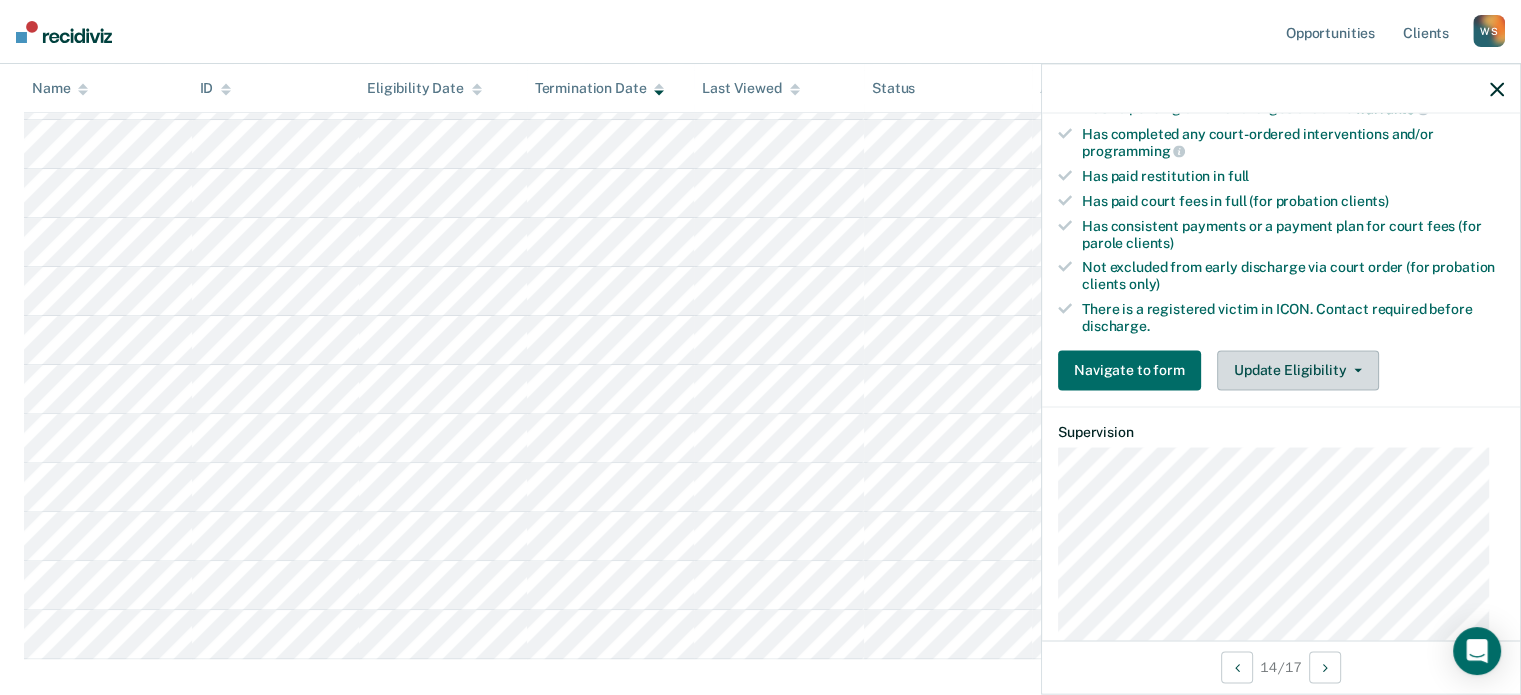 click on "Update Eligibility" at bounding box center (1298, 370) 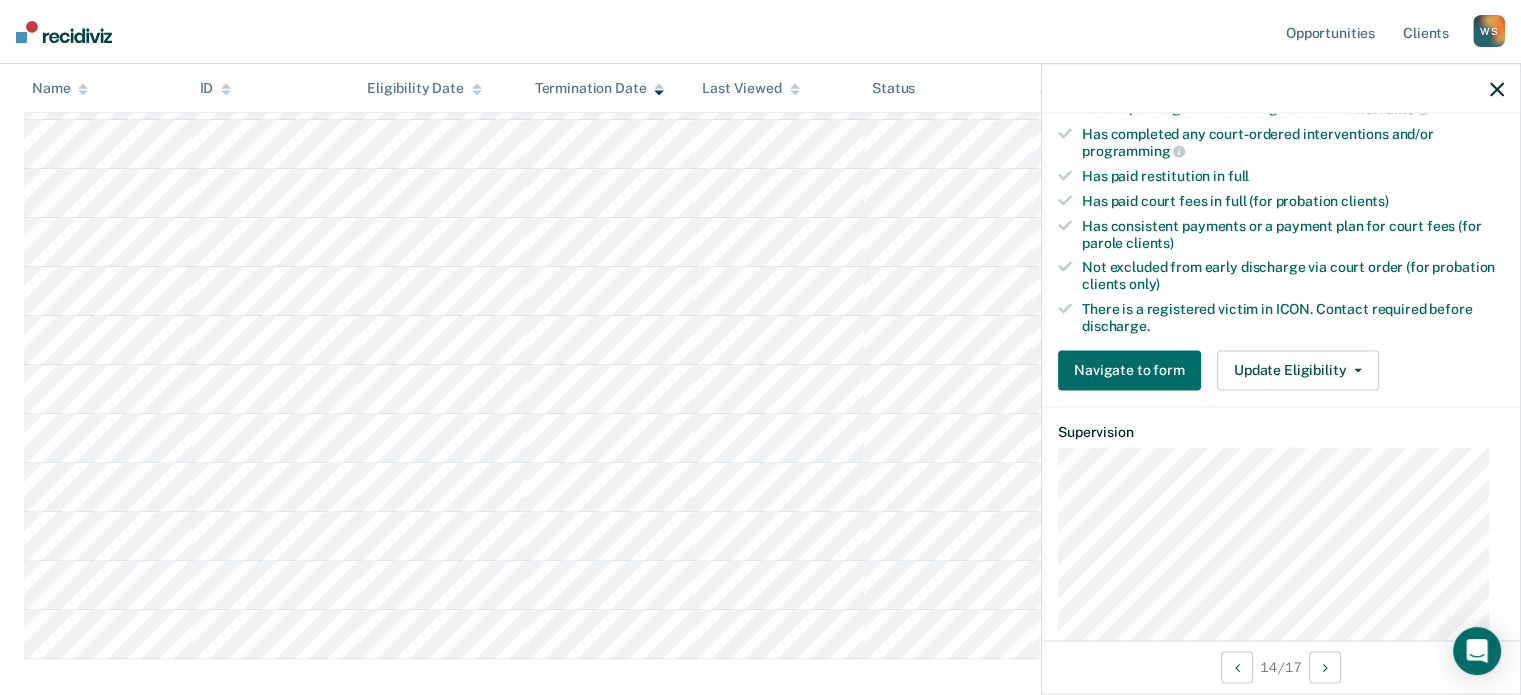 click at bounding box center [1497, 89] 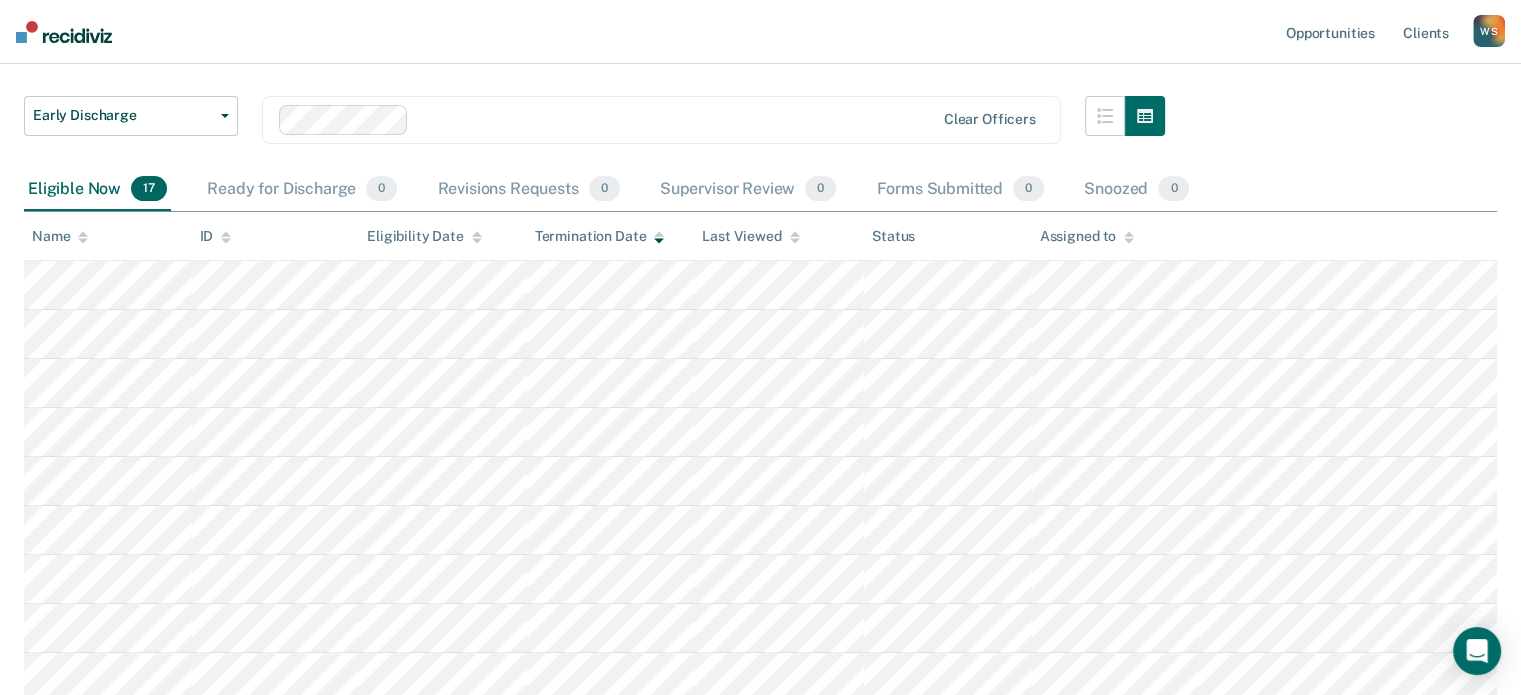 scroll, scrollTop: 107, scrollLeft: 0, axis: vertical 